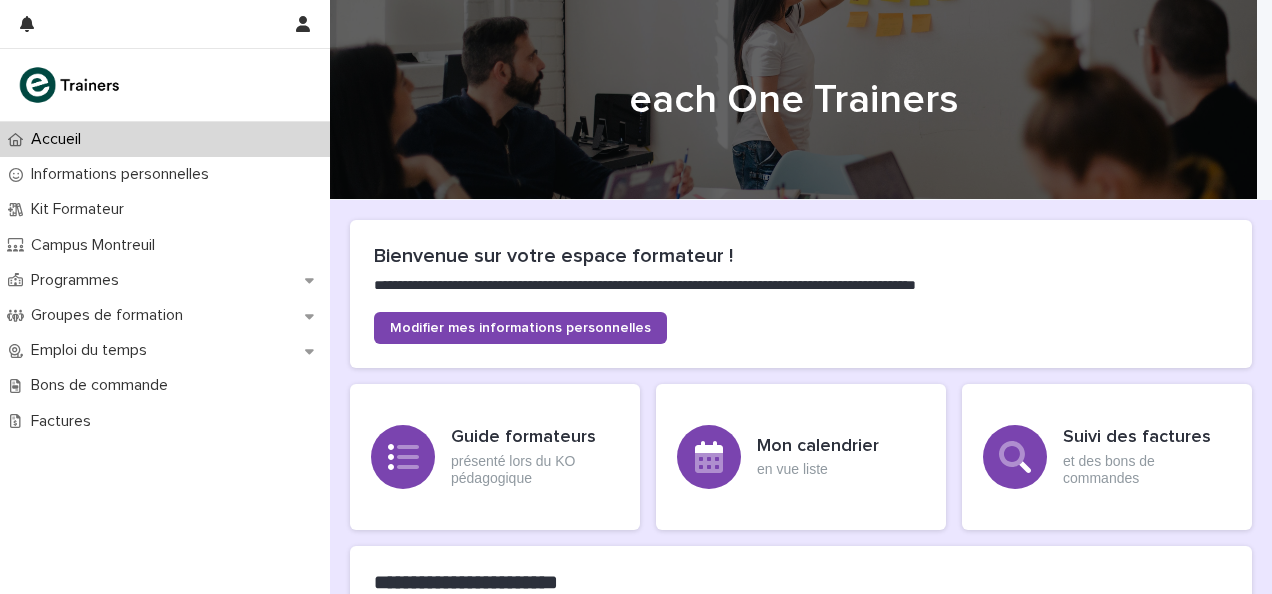 scroll, scrollTop: 0, scrollLeft: 0, axis: both 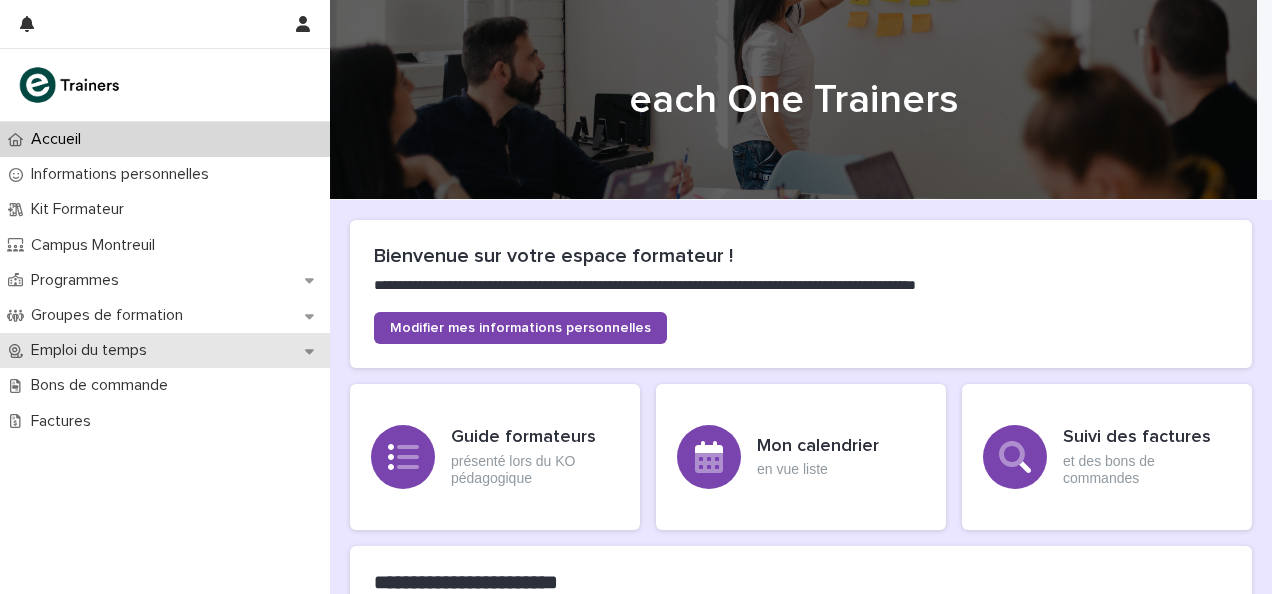 click on "Emploi du temps" at bounding box center (165, 350) 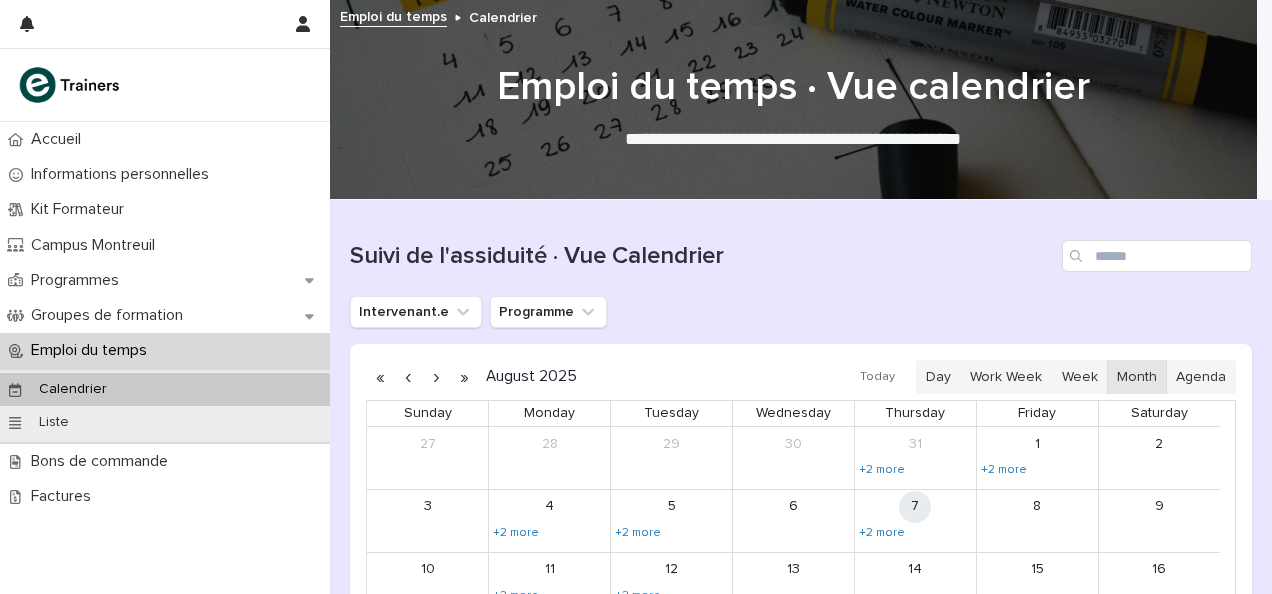 scroll, scrollTop: 148, scrollLeft: 0, axis: vertical 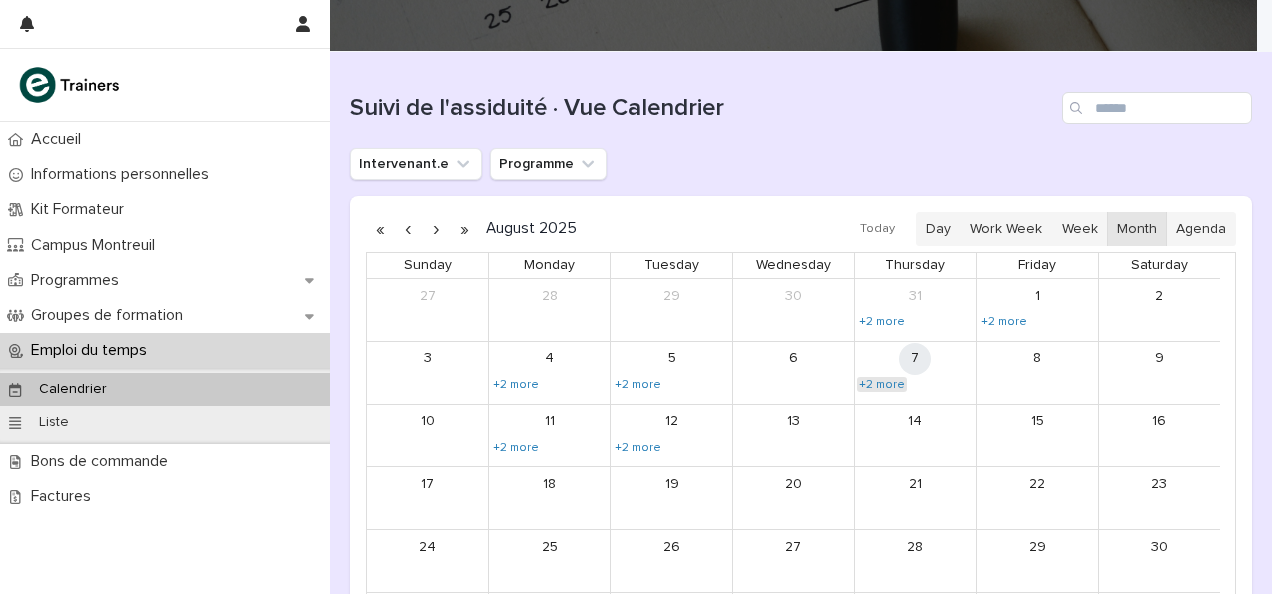 click on "+2 more" at bounding box center [882, 385] 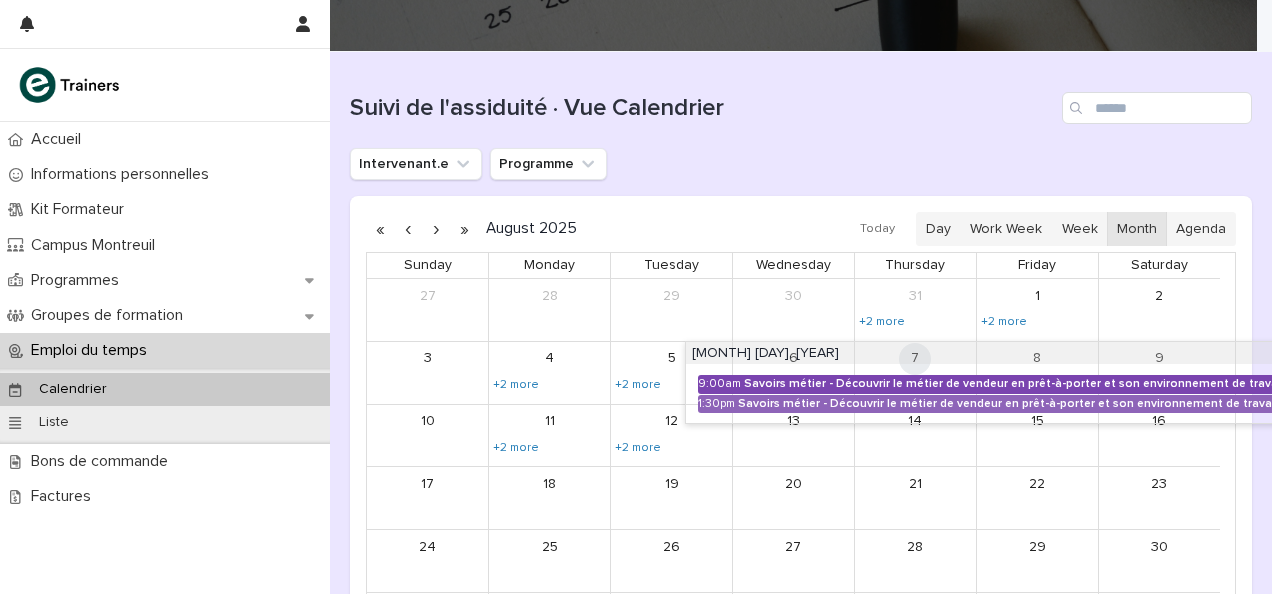 click on "Savoirs métier - Découvrir le métier de vendeur en prêt-à-porter et son environnement de travail" at bounding box center (1014, 384) 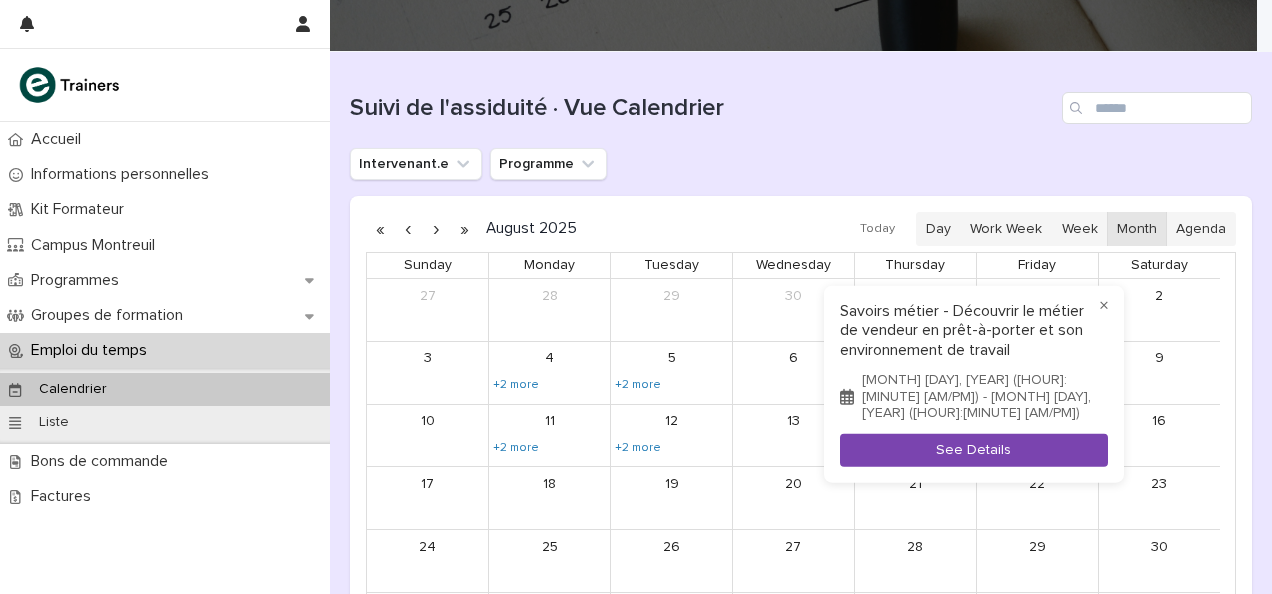 click on "See Details" at bounding box center [974, 450] 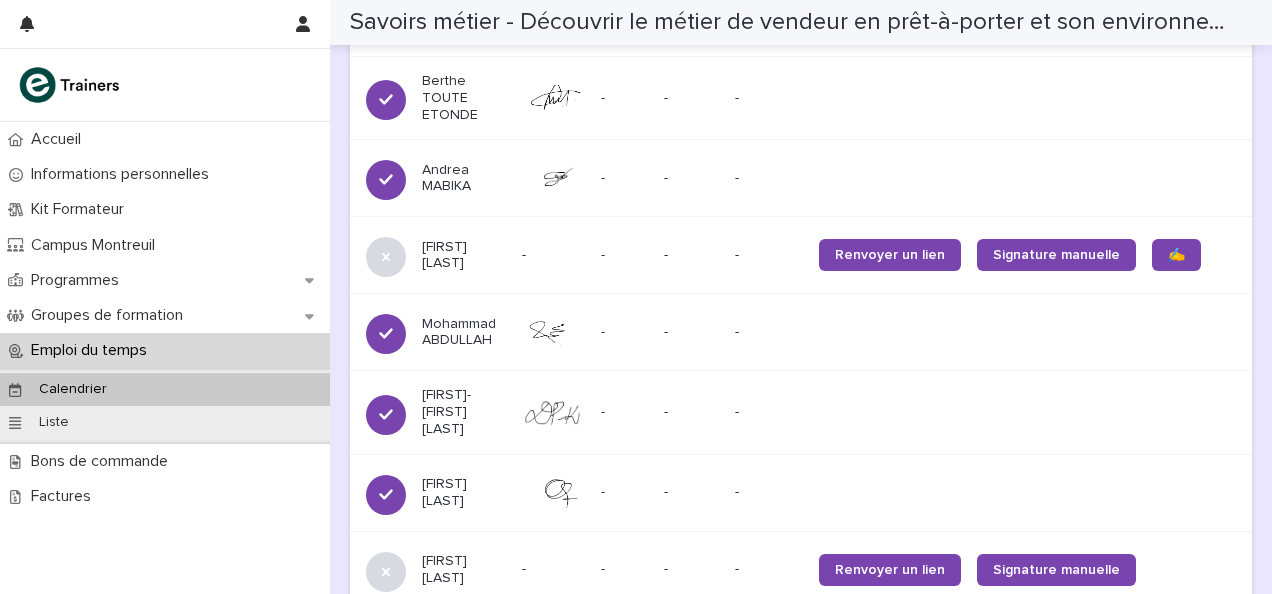 scroll, scrollTop: 1489, scrollLeft: 0, axis: vertical 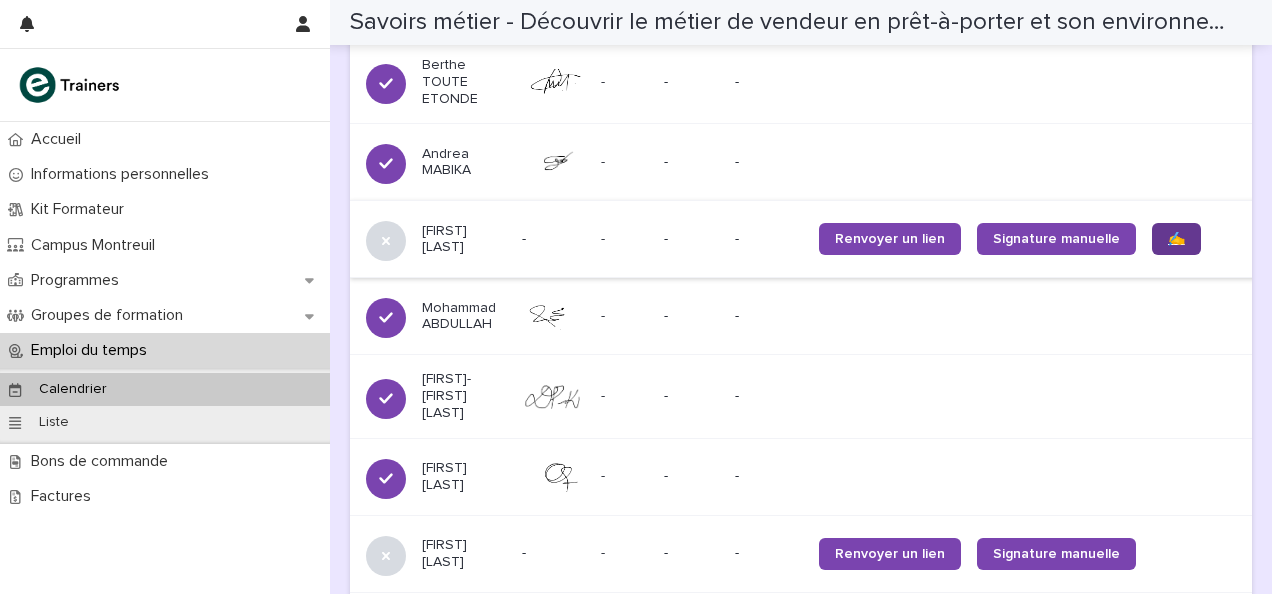 click on "✍️" at bounding box center (1176, 239) 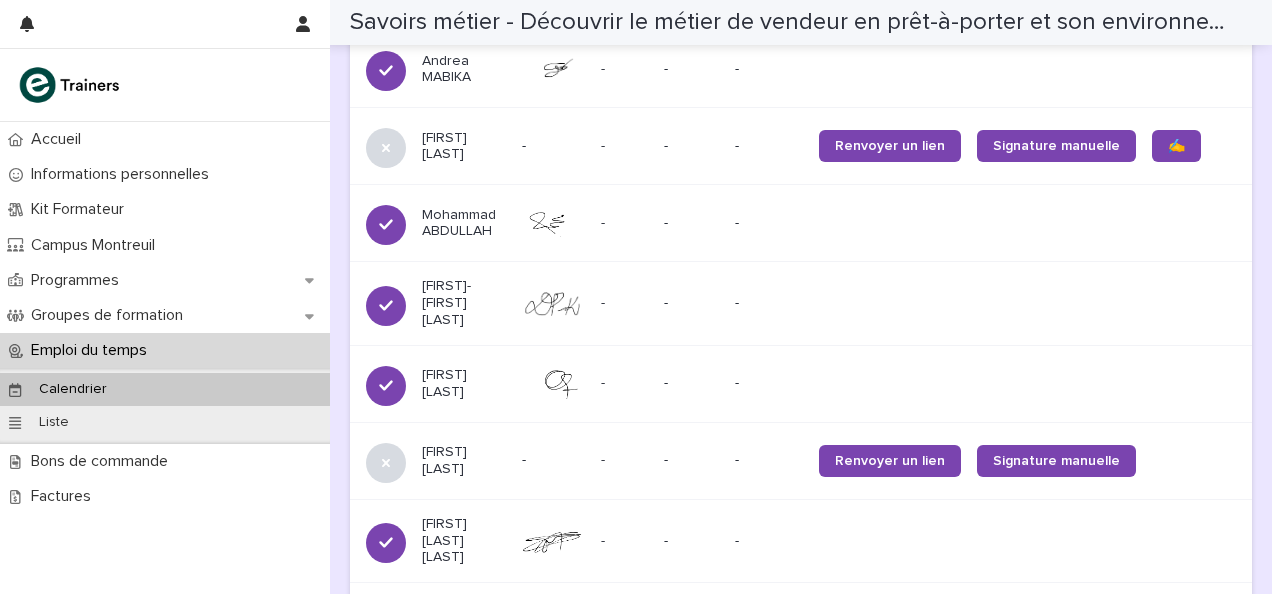 scroll, scrollTop: 1581, scrollLeft: 0, axis: vertical 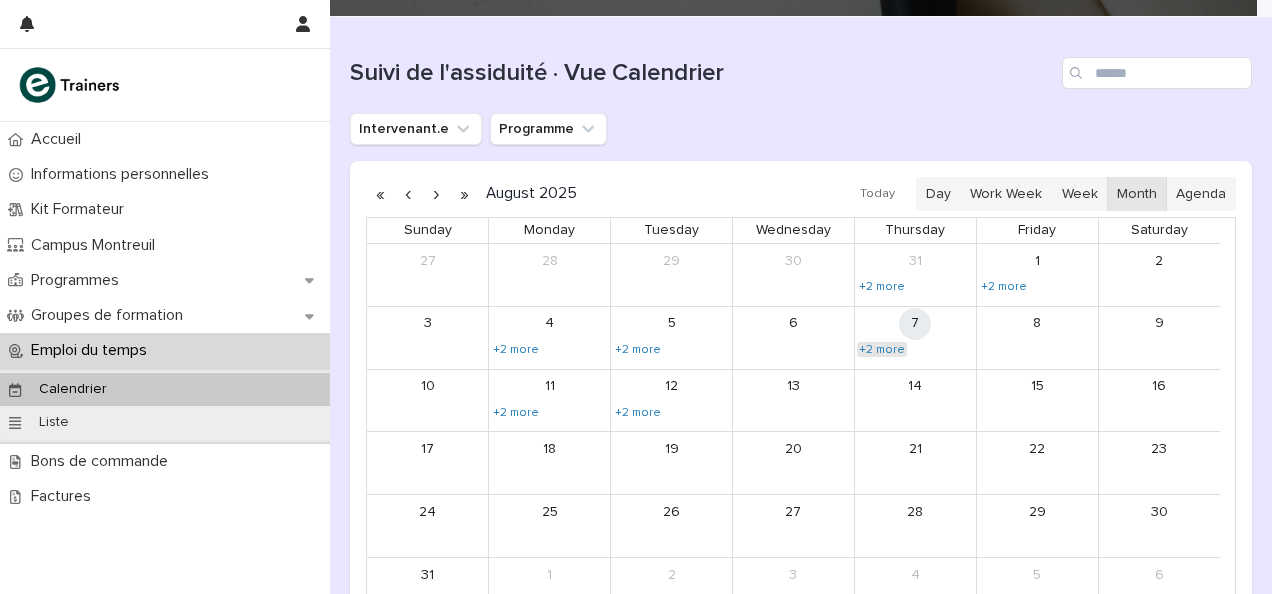 click on "+2 more" at bounding box center (882, 350) 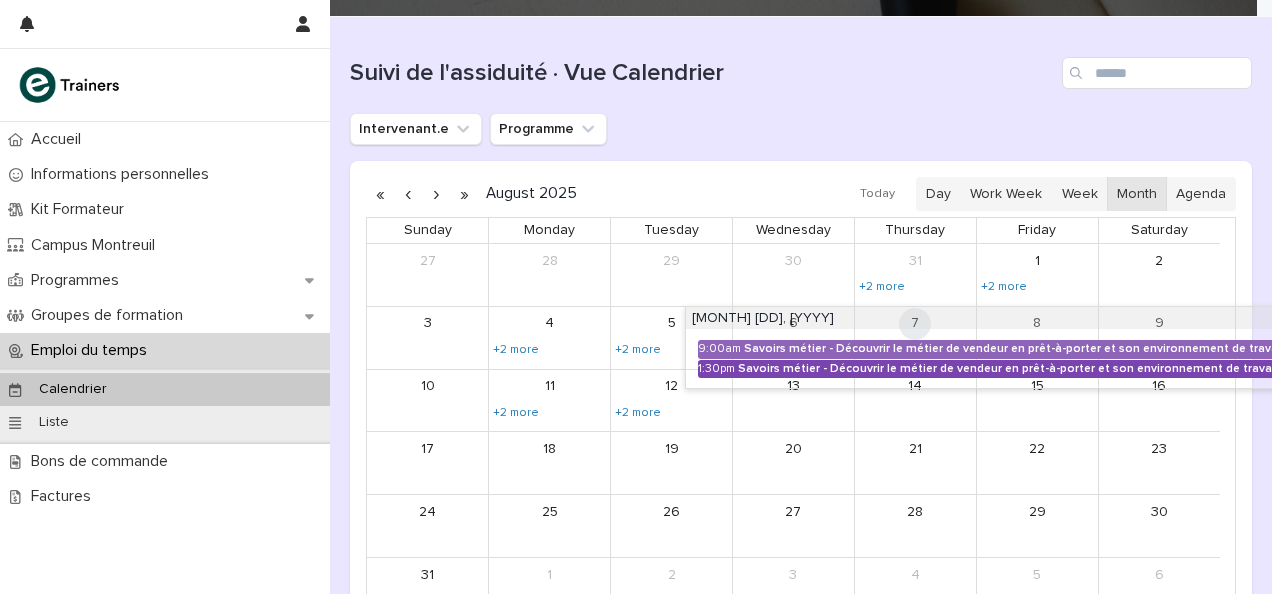 click on "Savoirs métier - Découvrir le métier de vendeur en prêt-à-porter et son environnement de travail" at bounding box center (1011, 369) 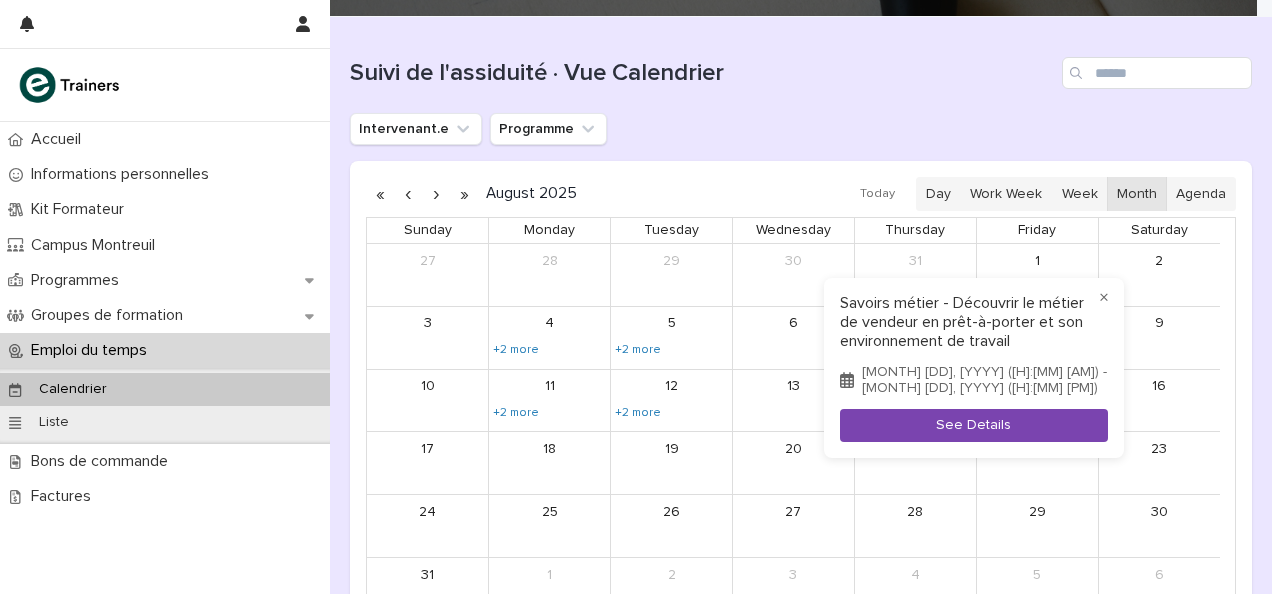 click on "See Details" at bounding box center (974, 425) 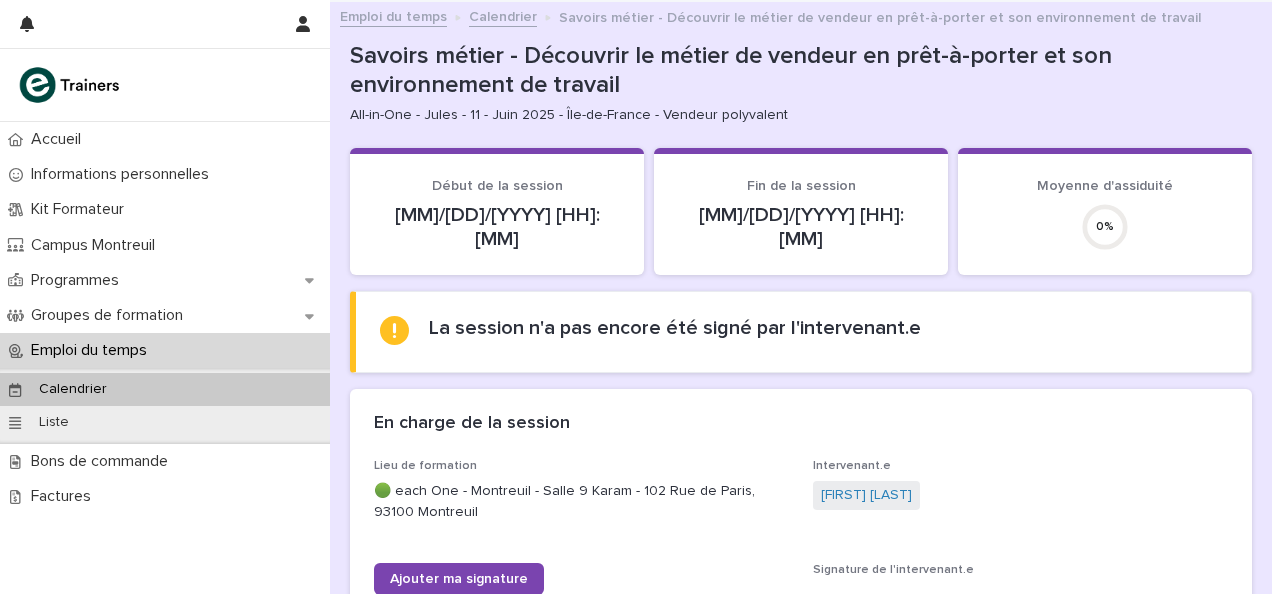 scroll, scrollTop: 346, scrollLeft: 0, axis: vertical 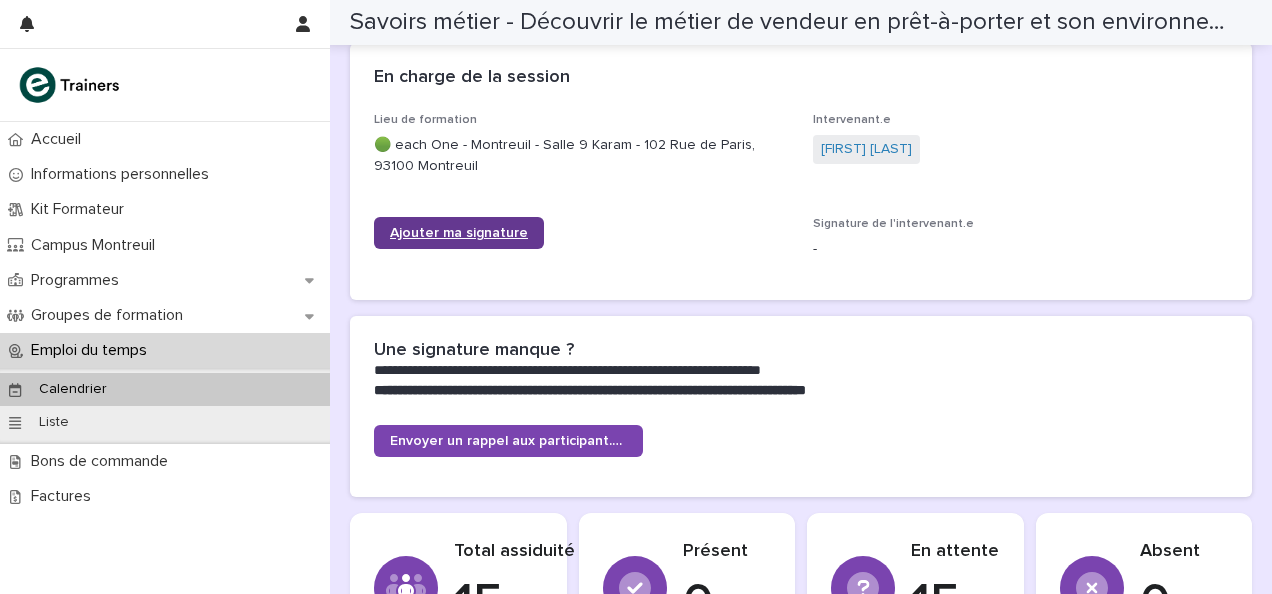 click on "Ajouter ma signature" at bounding box center [459, 233] 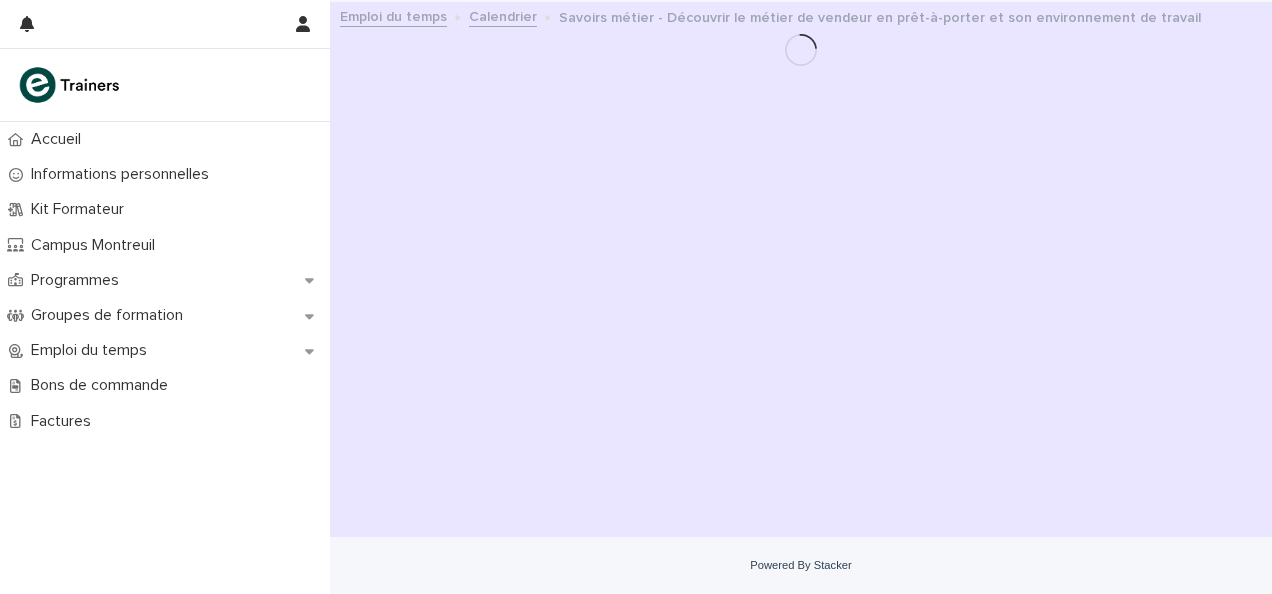 scroll, scrollTop: 0, scrollLeft: 0, axis: both 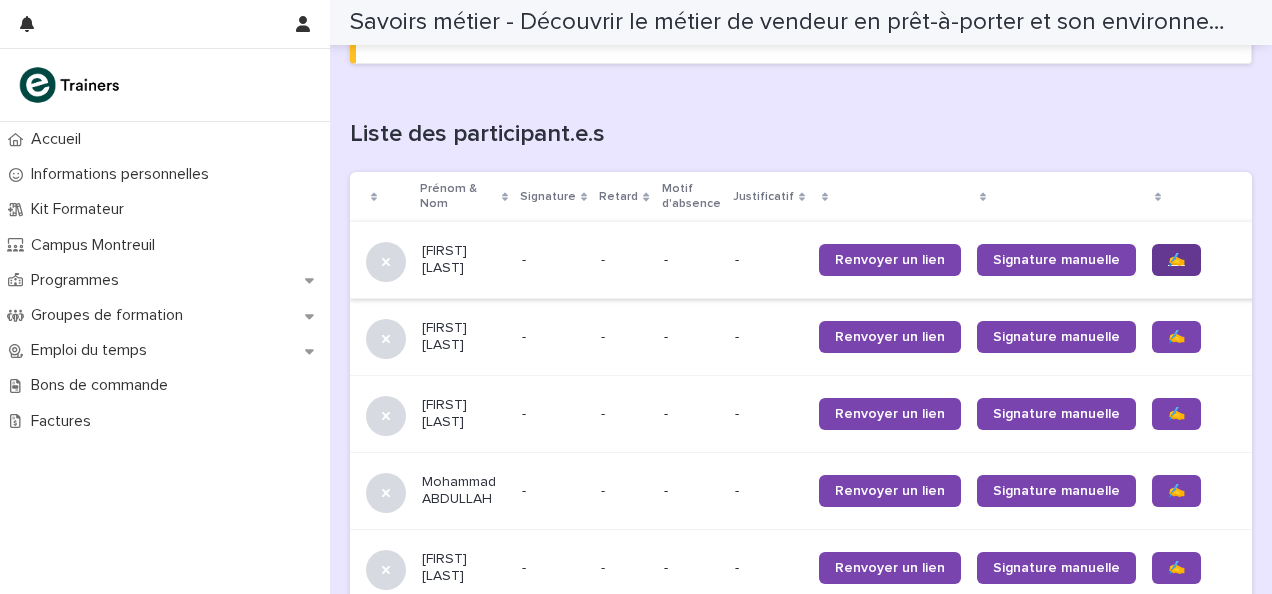 click on "✍️" at bounding box center (1176, 260) 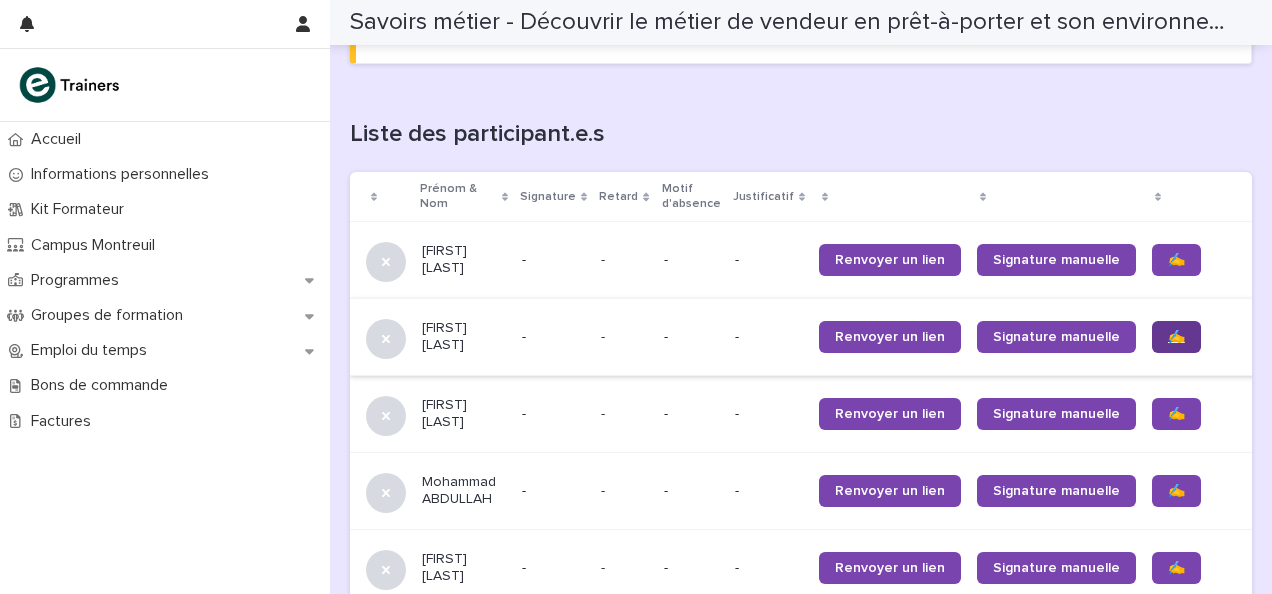 click on "✍️" at bounding box center [1176, 337] 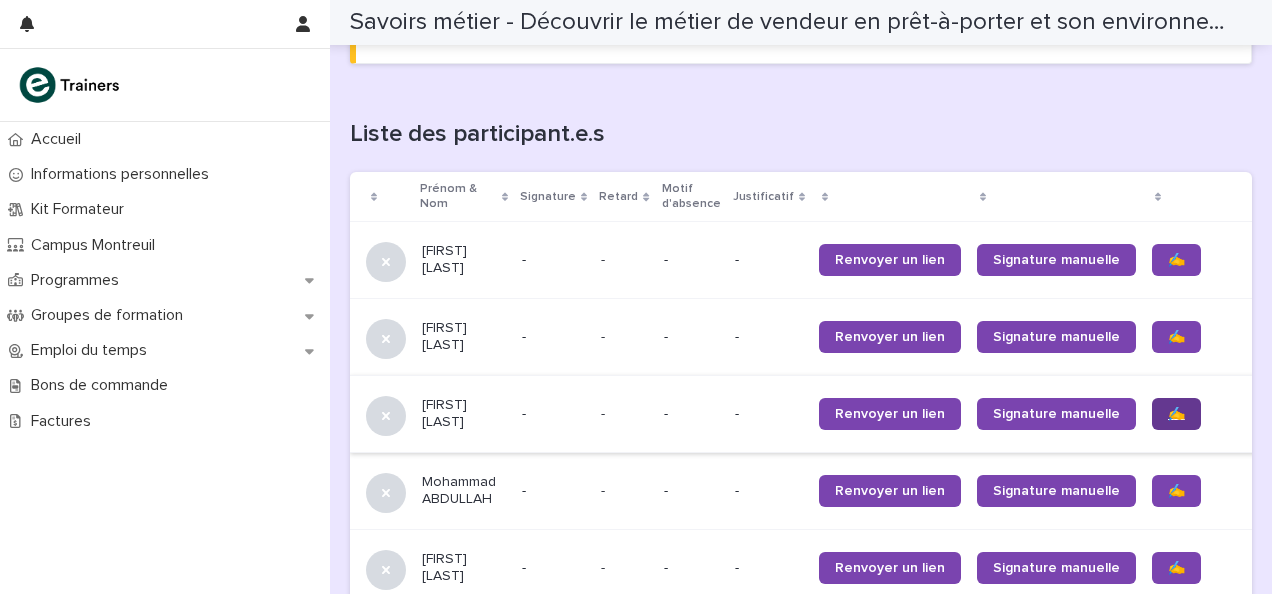 click on "✍️" at bounding box center [1176, 414] 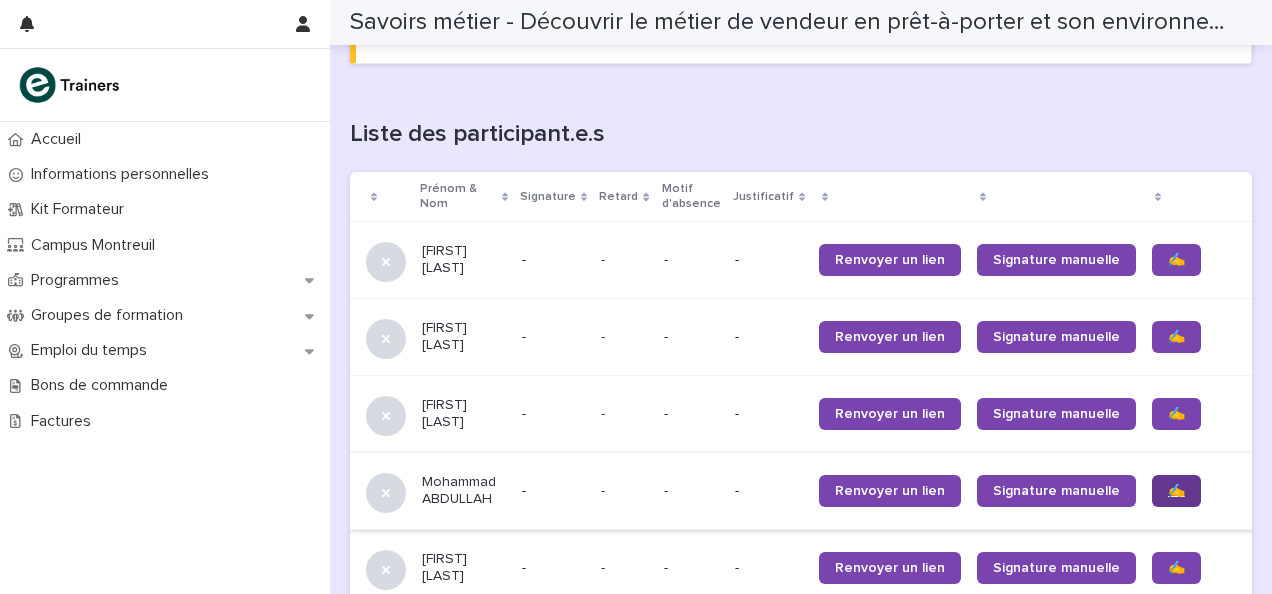 click on "✍️" at bounding box center [1176, 491] 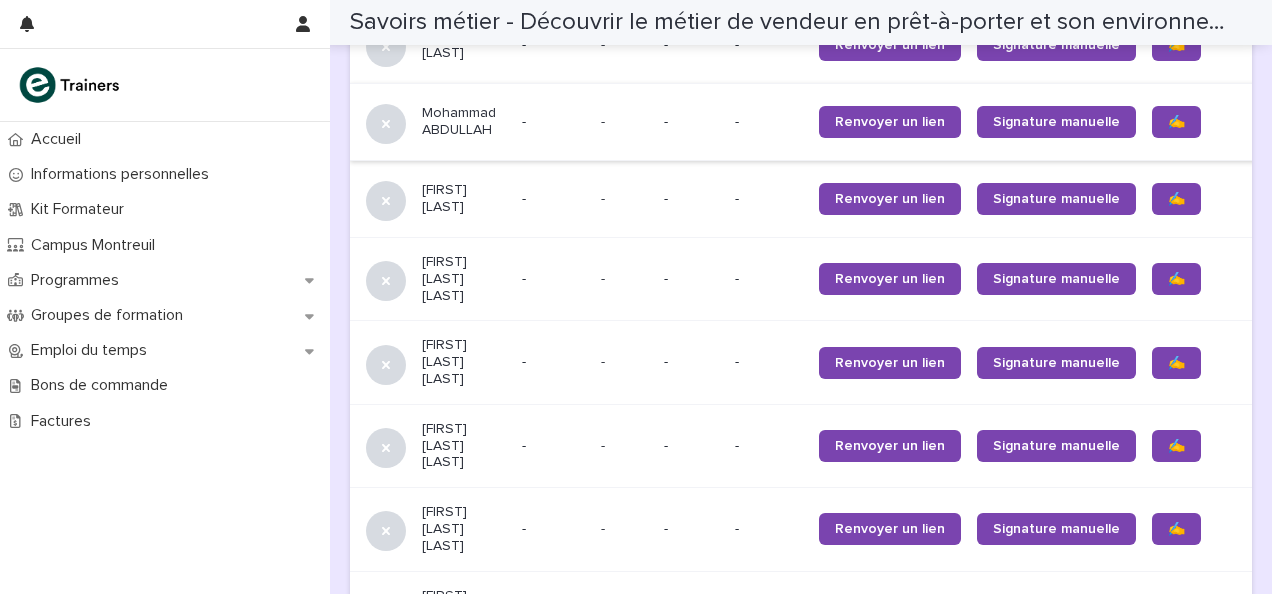 scroll, scrollTop: 1604, scrollLeft: 0, axis: vertical 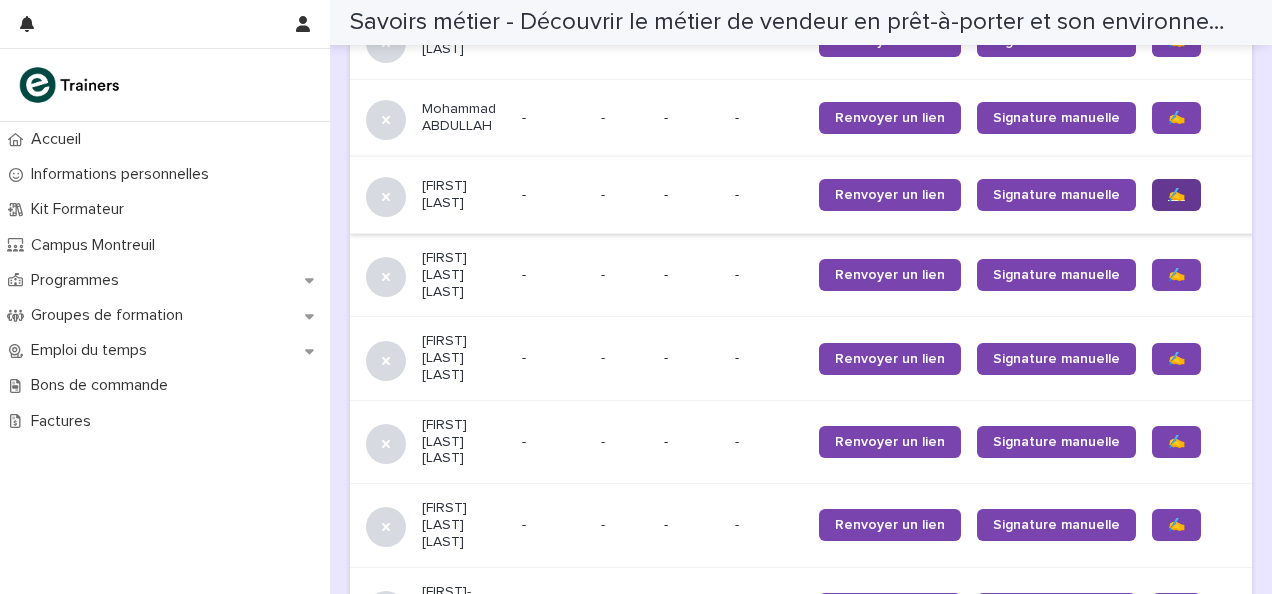 click on "✍️" at bounding box center (1176, 195) 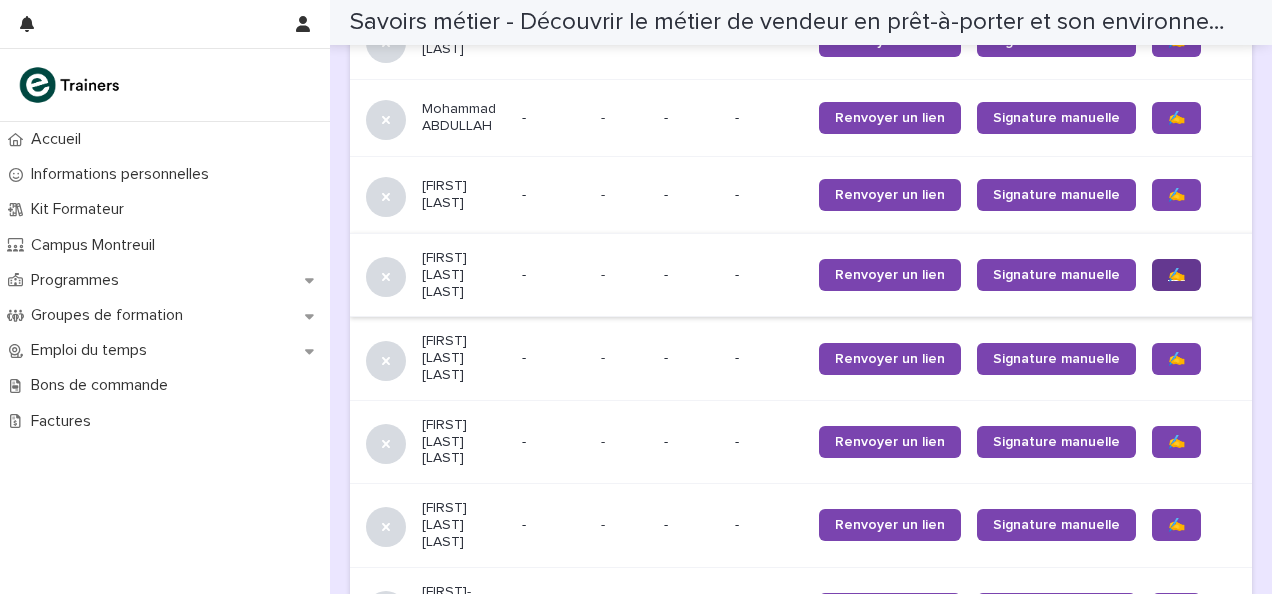 click on "✍️" at bounding box center [1176, 275] 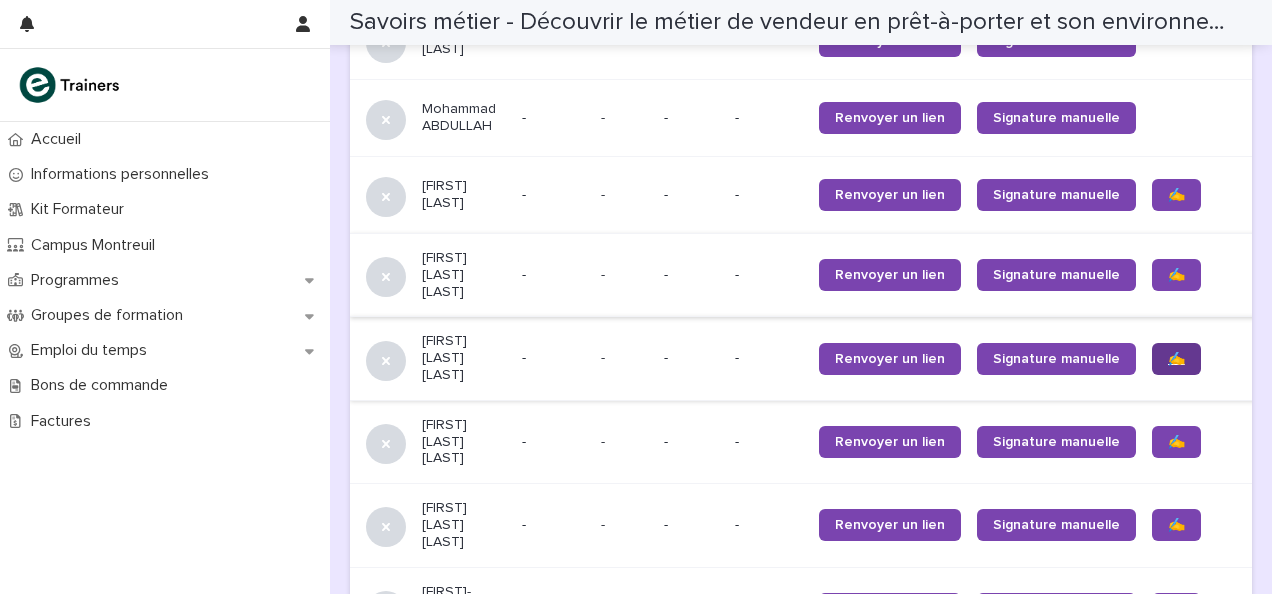 click on "✍️" at bounding box center [1176, 359] 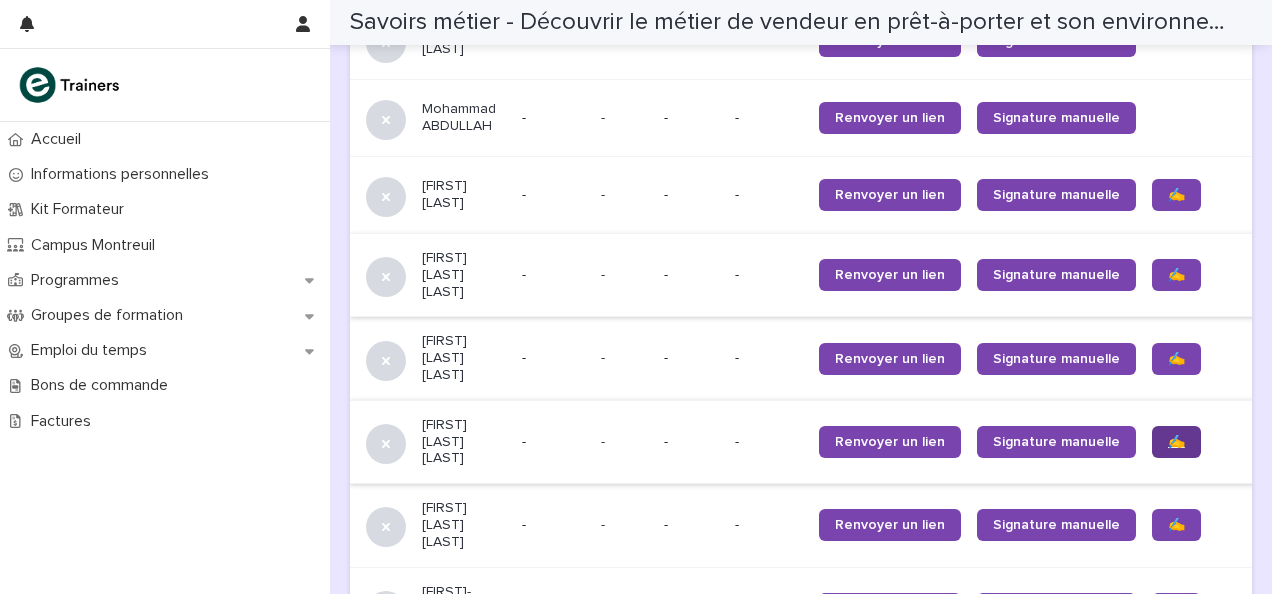 click on "✍️" at bounding box center [1176, 442] 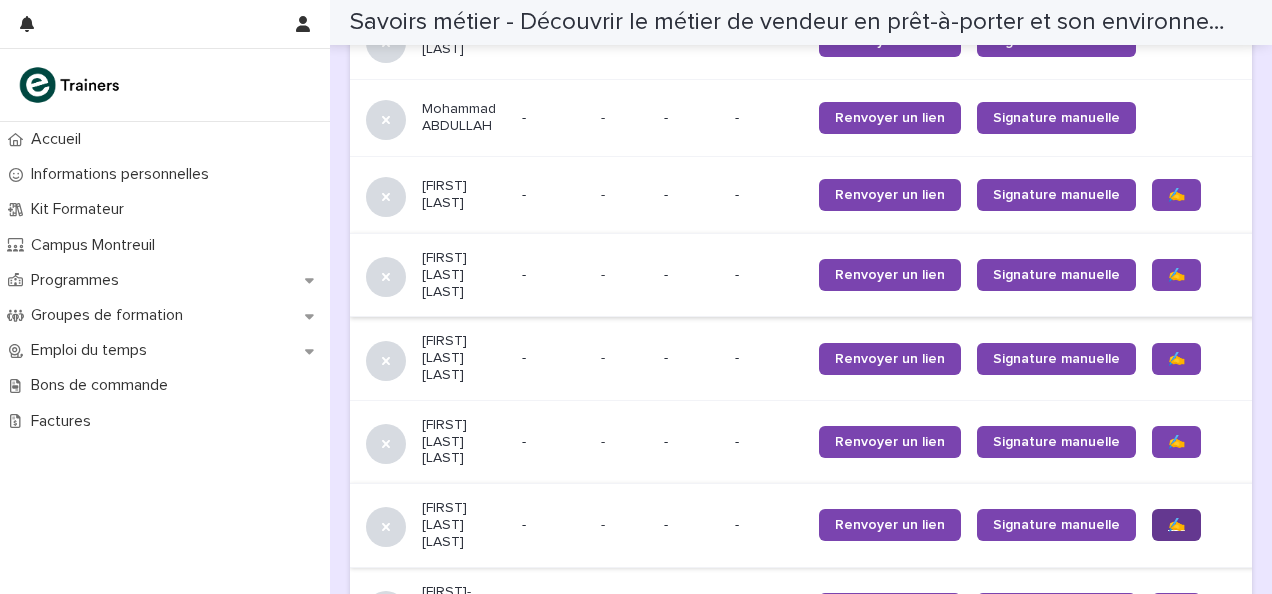 click on "✍️" at bounding box center [1176, 525] 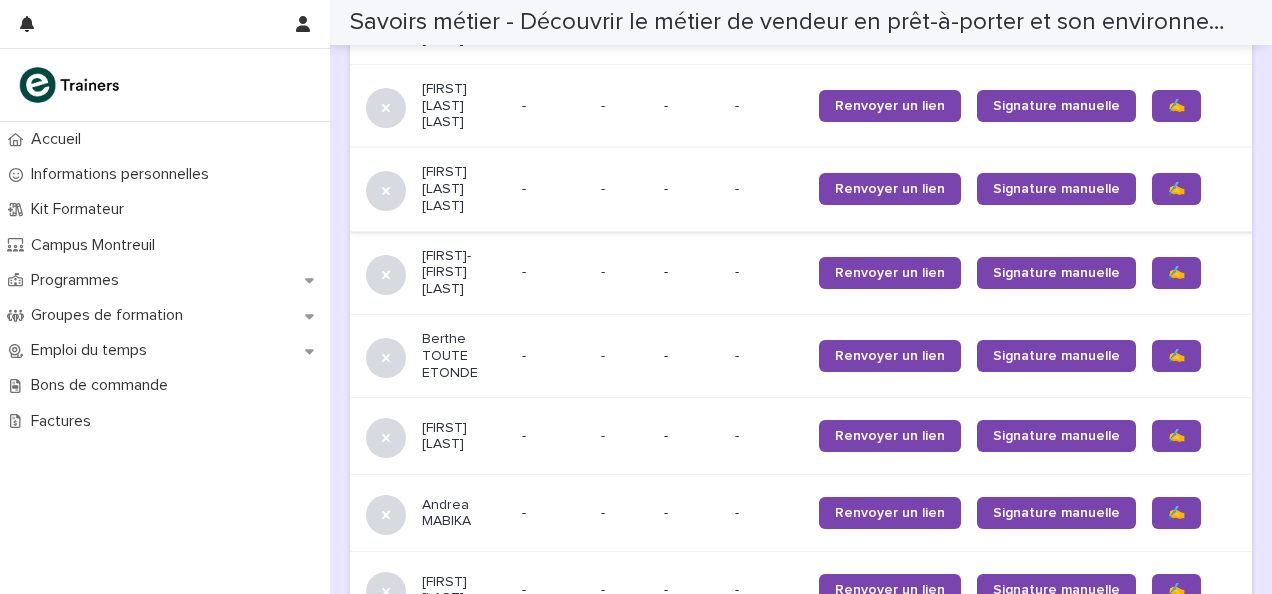 scroll, scrollTop: 1948, scrollLeft: 0, axis: vertical 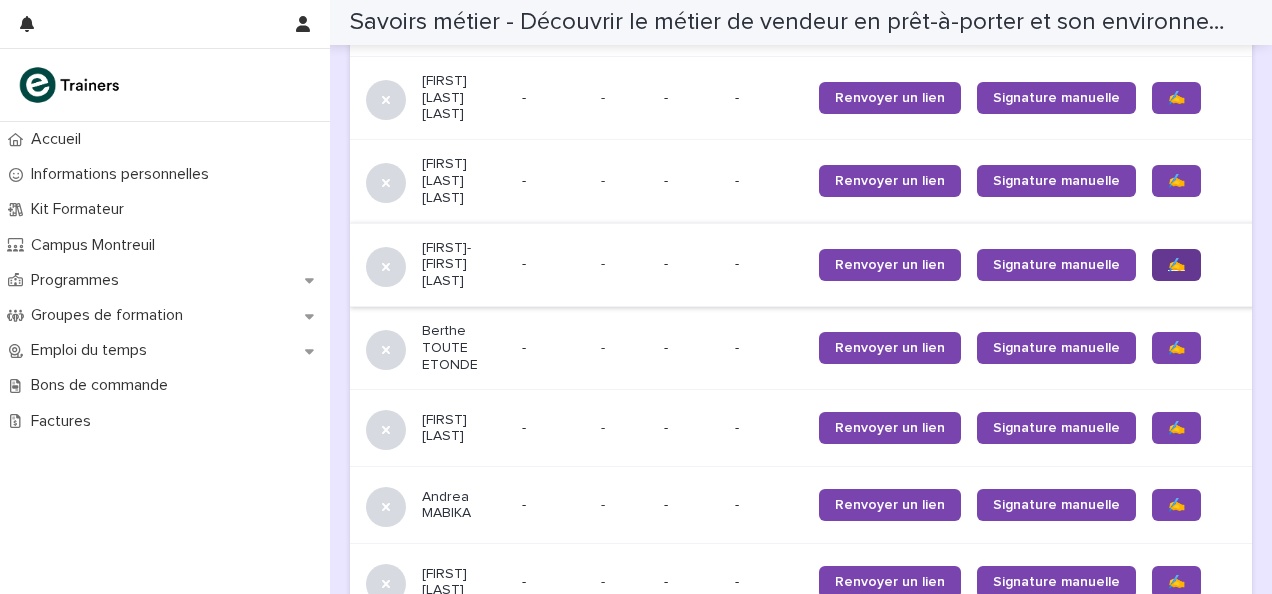 click on "✍️" at bounding box center [1176, 265] 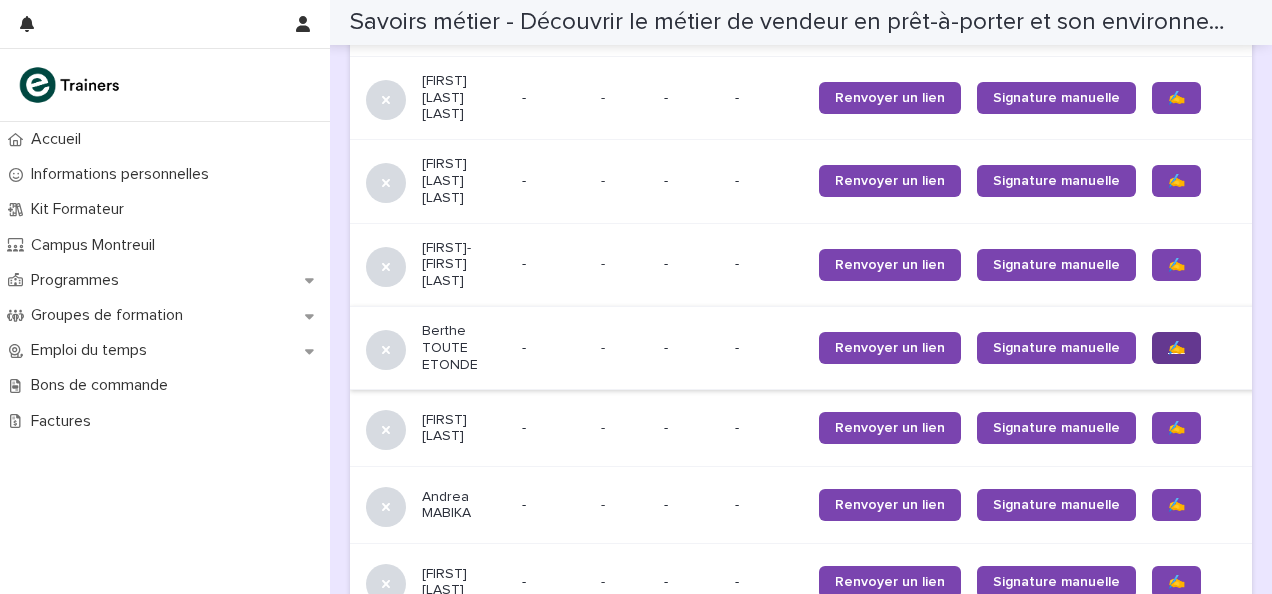 click on "✍️" at bounding box center [1176, 348] 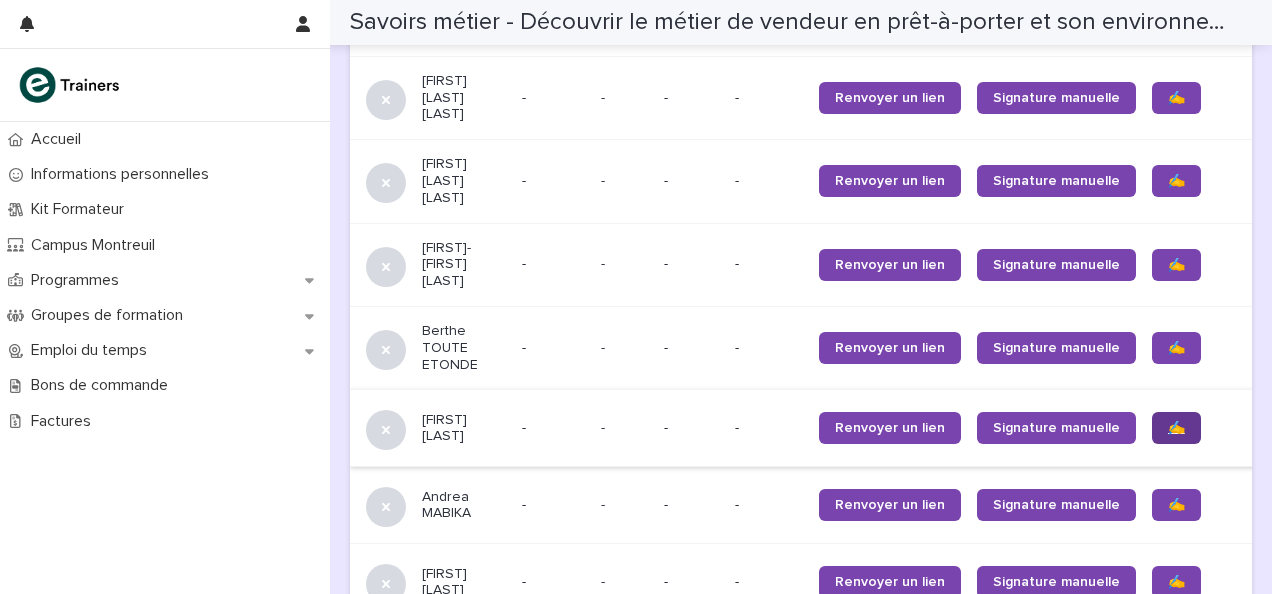 click on "✍️" at bounding box center (1176, 428) 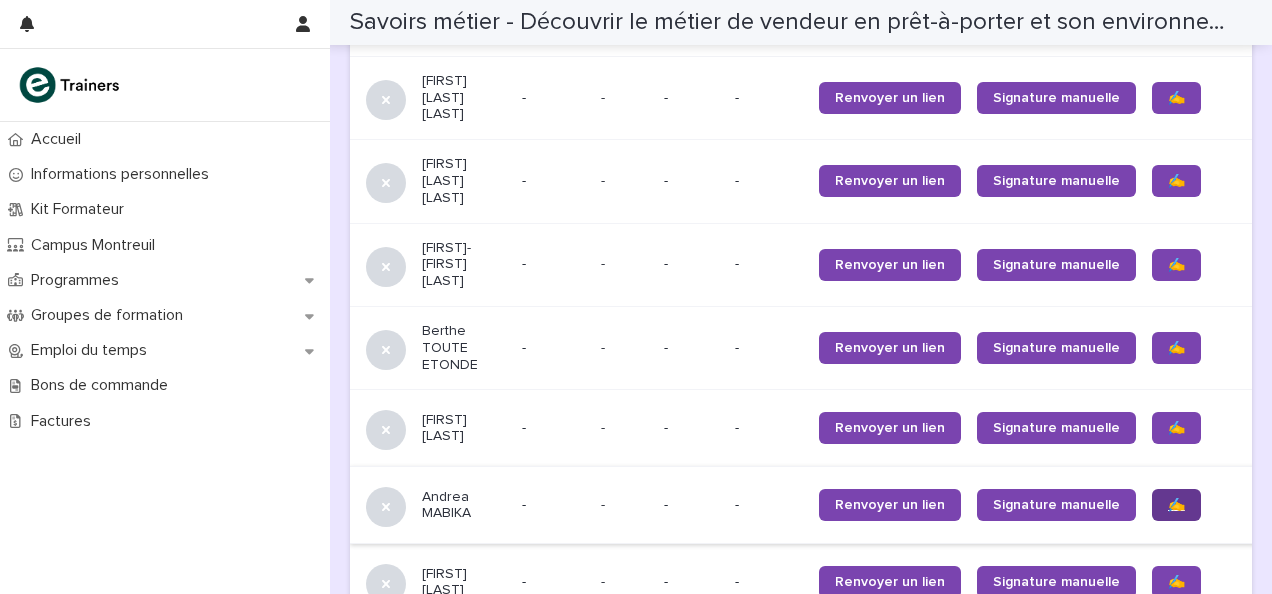 click on "✍️" at bounding box center [1176, 505] 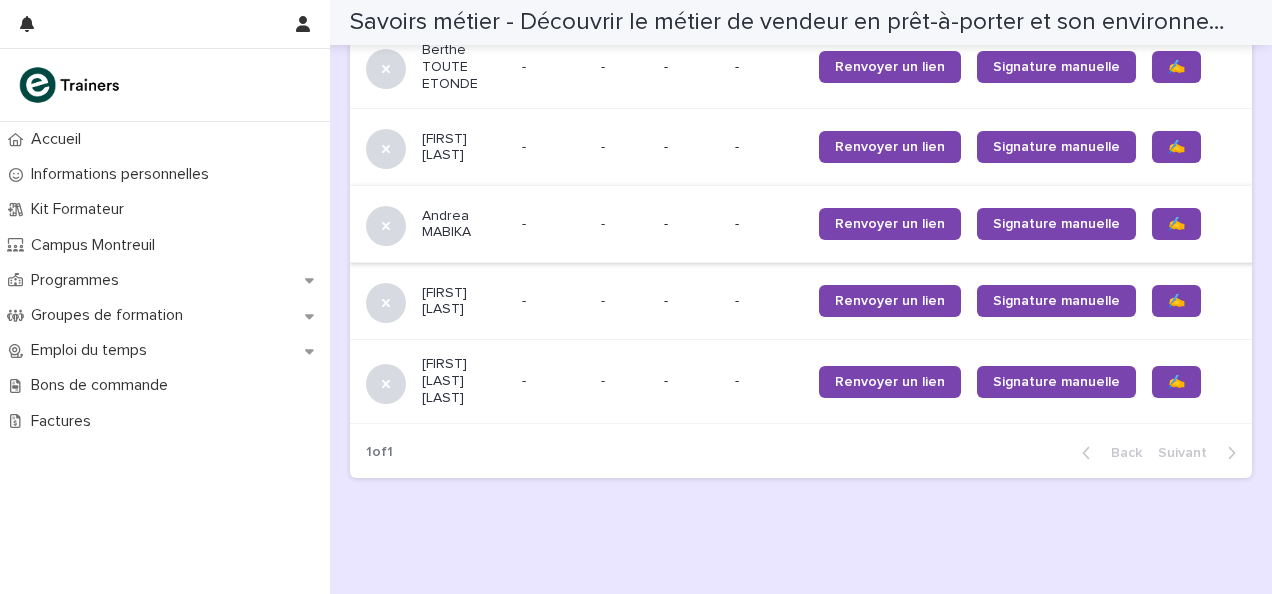 scroll, scrollTop: 2230, scrollLeft: 0, axis: vertical 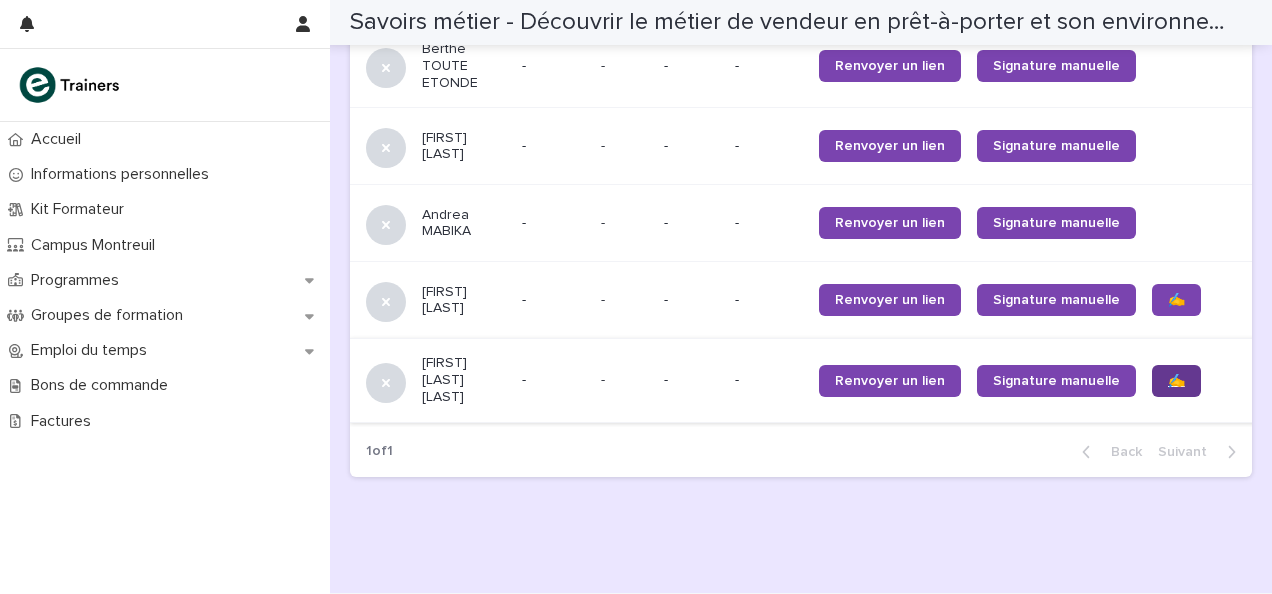 click on "✍️" at bounding box center (1176, 381) 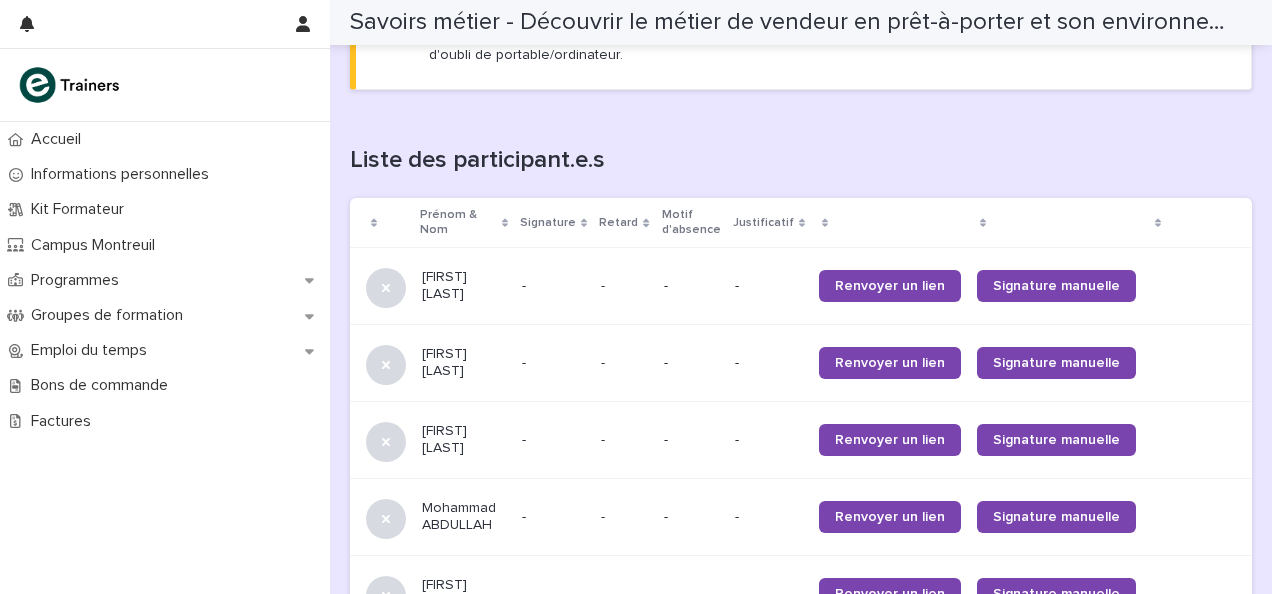 scroll, scrollTop: 1204, scrollLeft: 0, axis: vertical 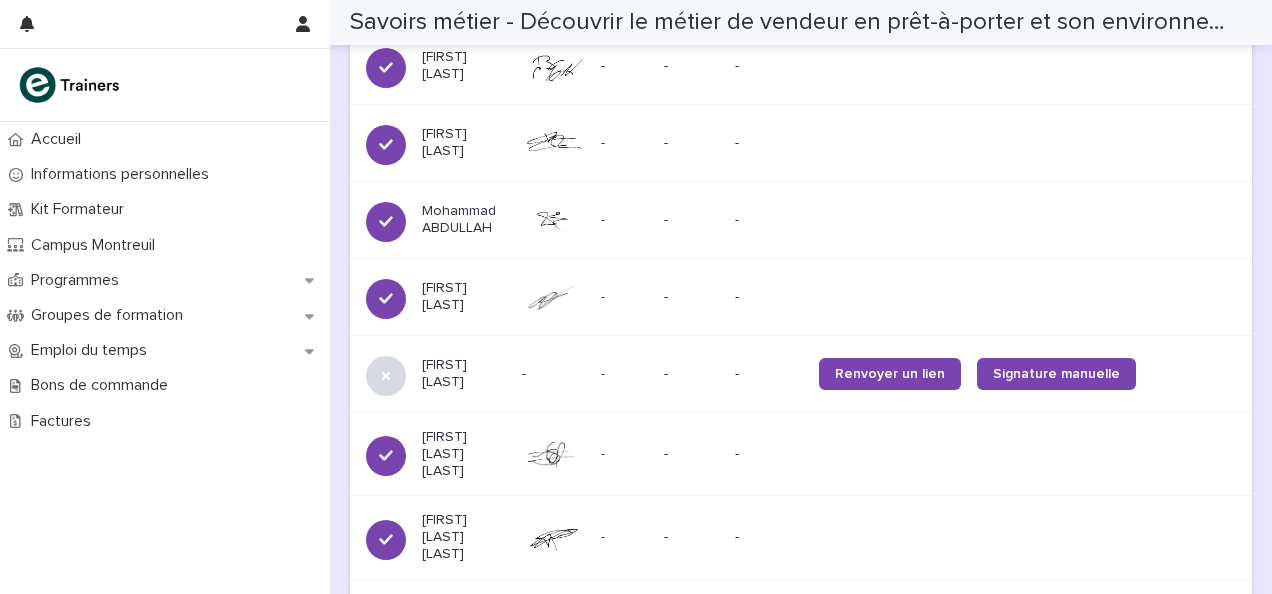 click on "**********" at bounding box center (801, -128) 